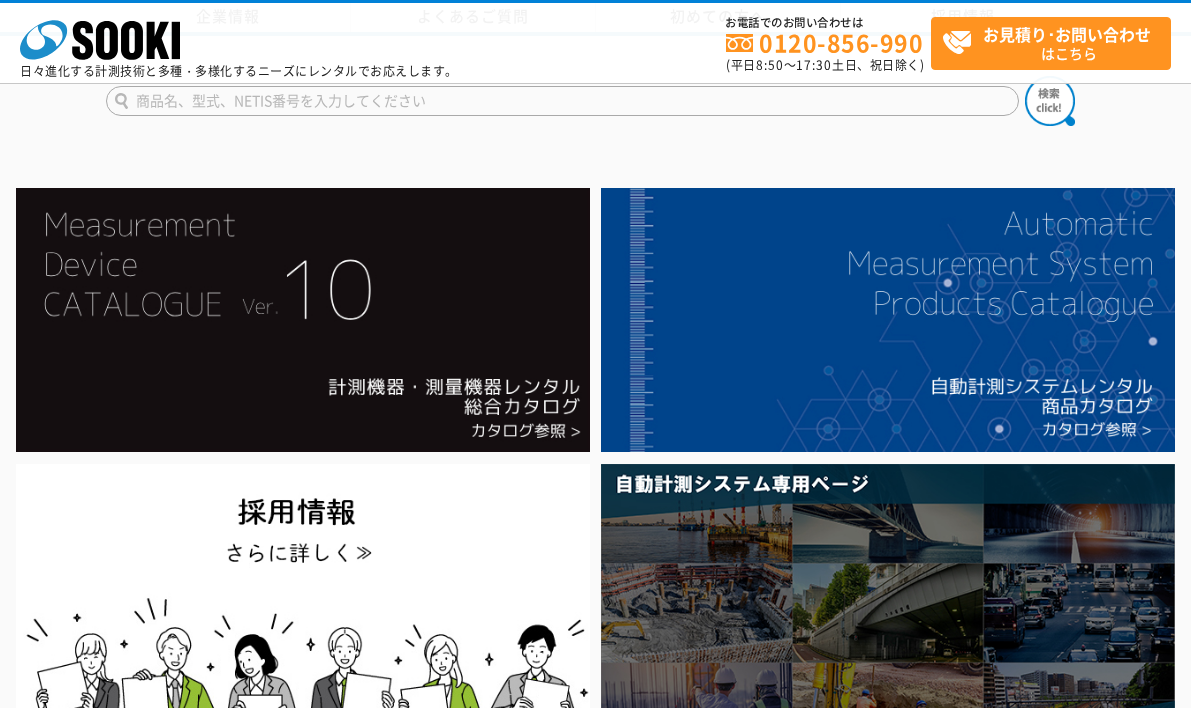 scroll, scrollTop: 300, scrollLeft: 0, axis: vertical 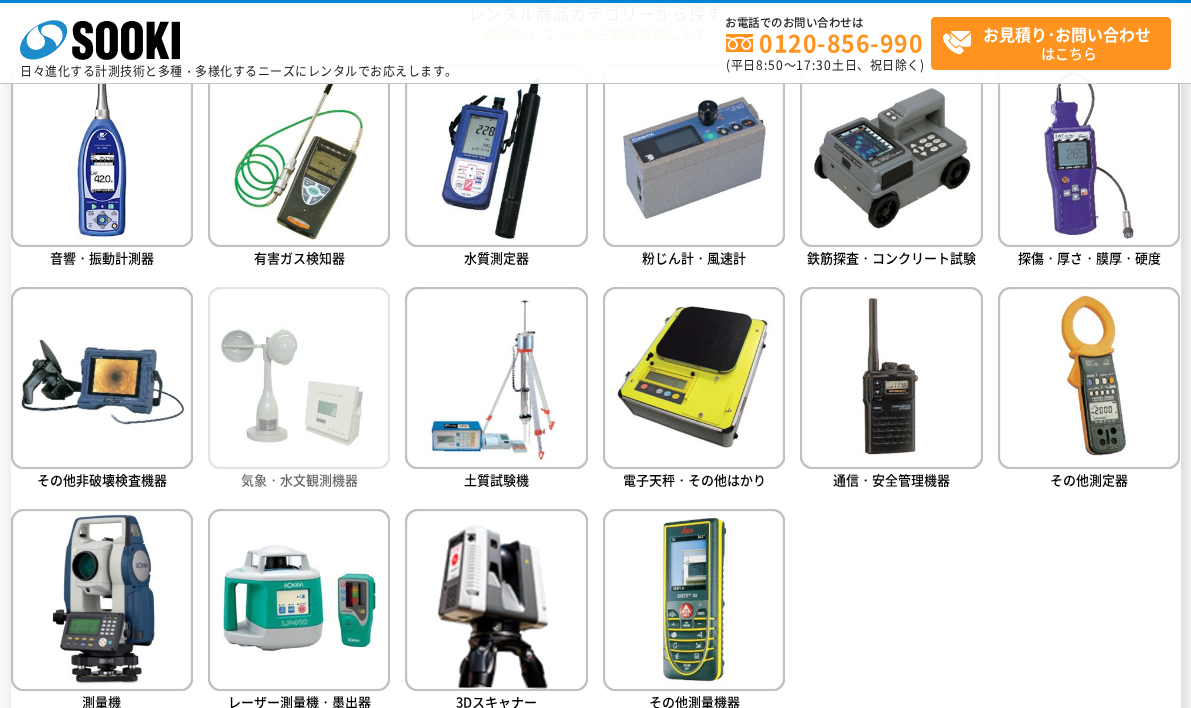 click at bounding box center (299, 378) 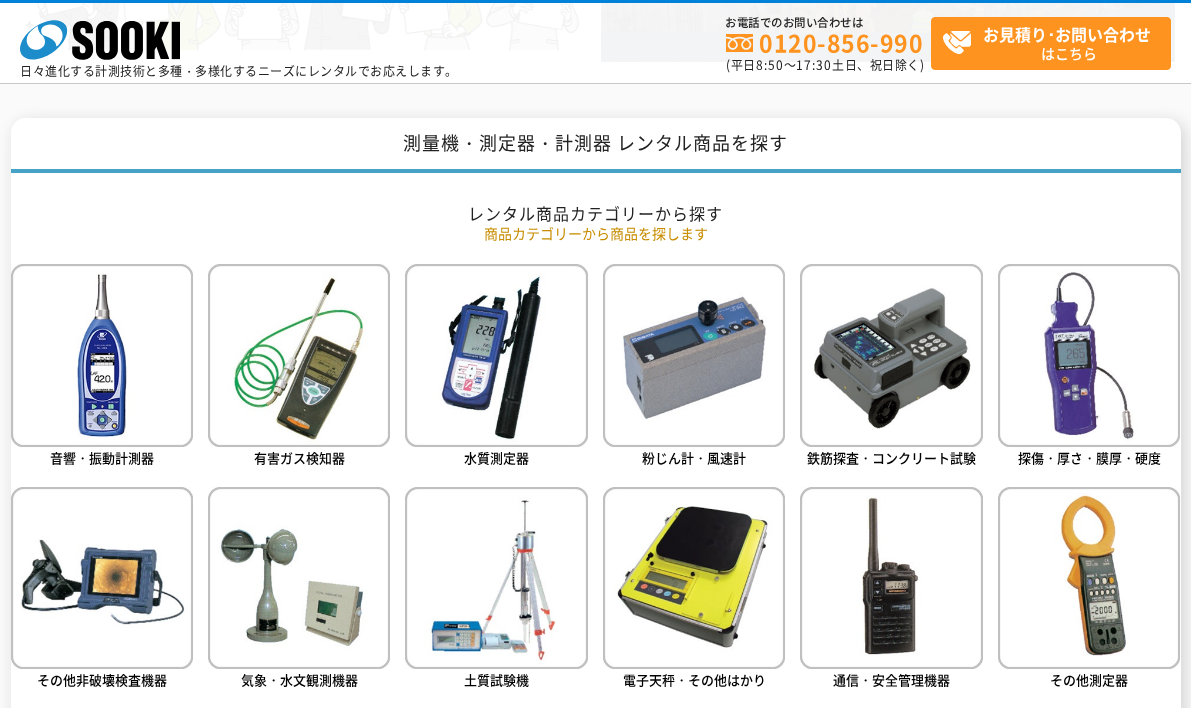 scroll, scrollTop: 500, scrollLeft: 0, axis: vertical 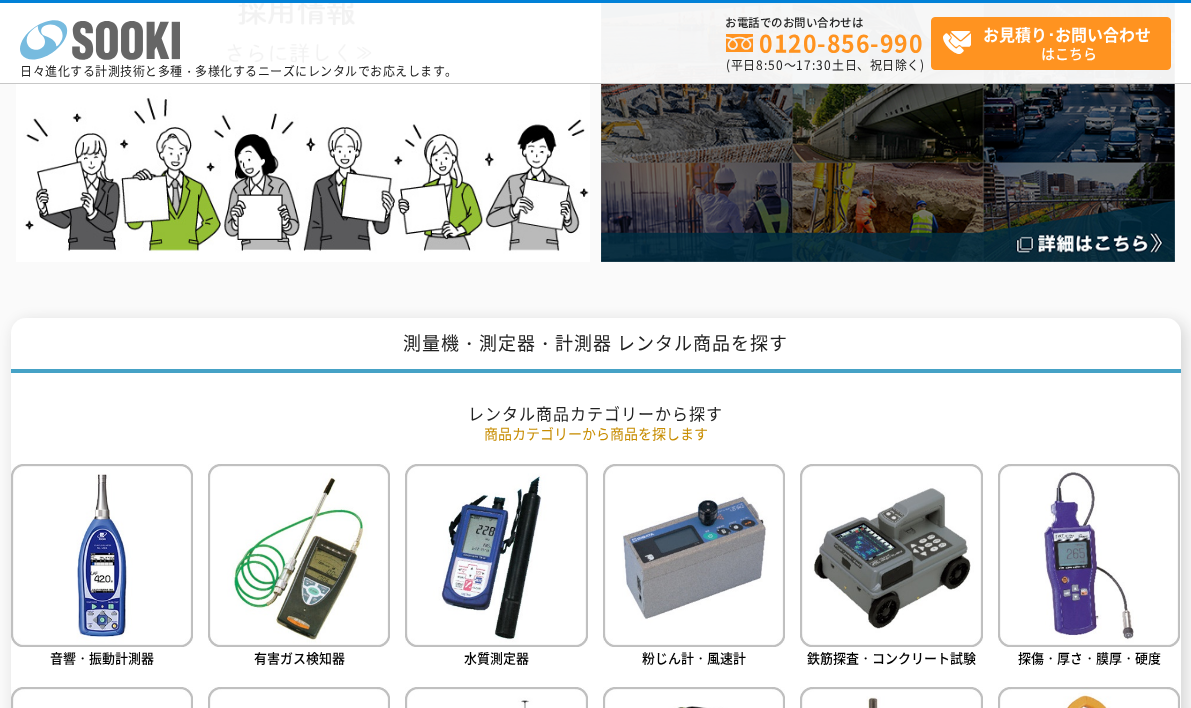 click 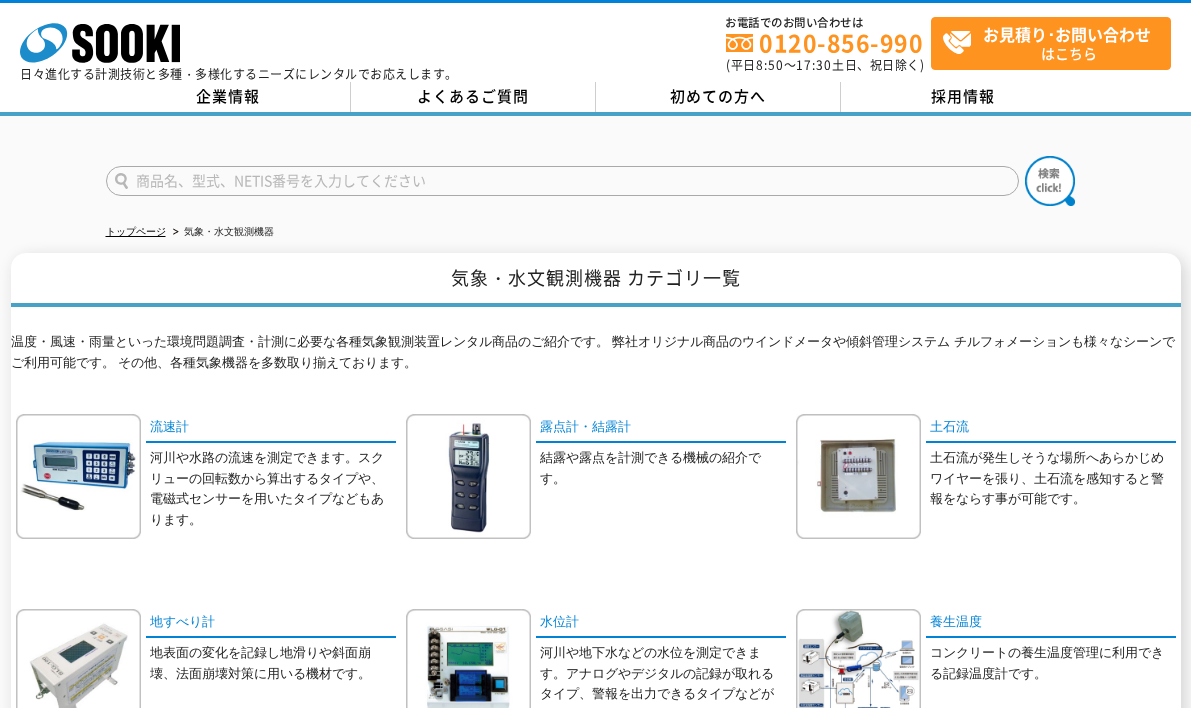scroll, scrollTop: 0, scrollLeft: 0, axis: both 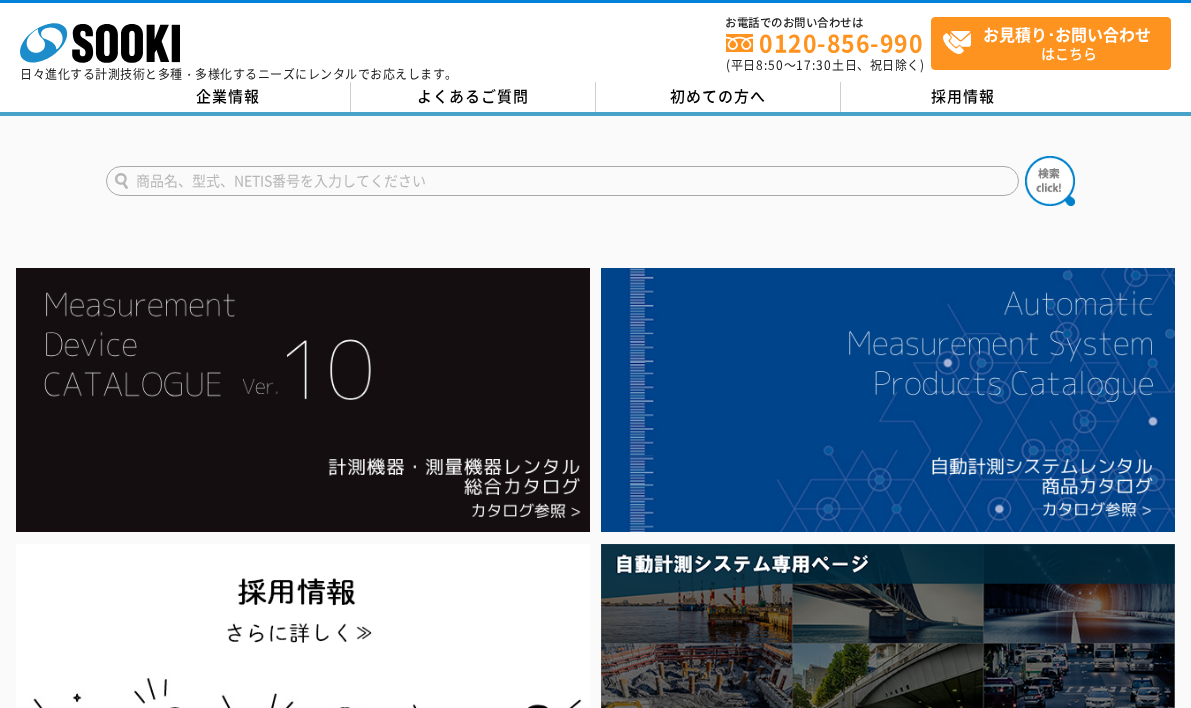 click at bounding box center [562, 181] 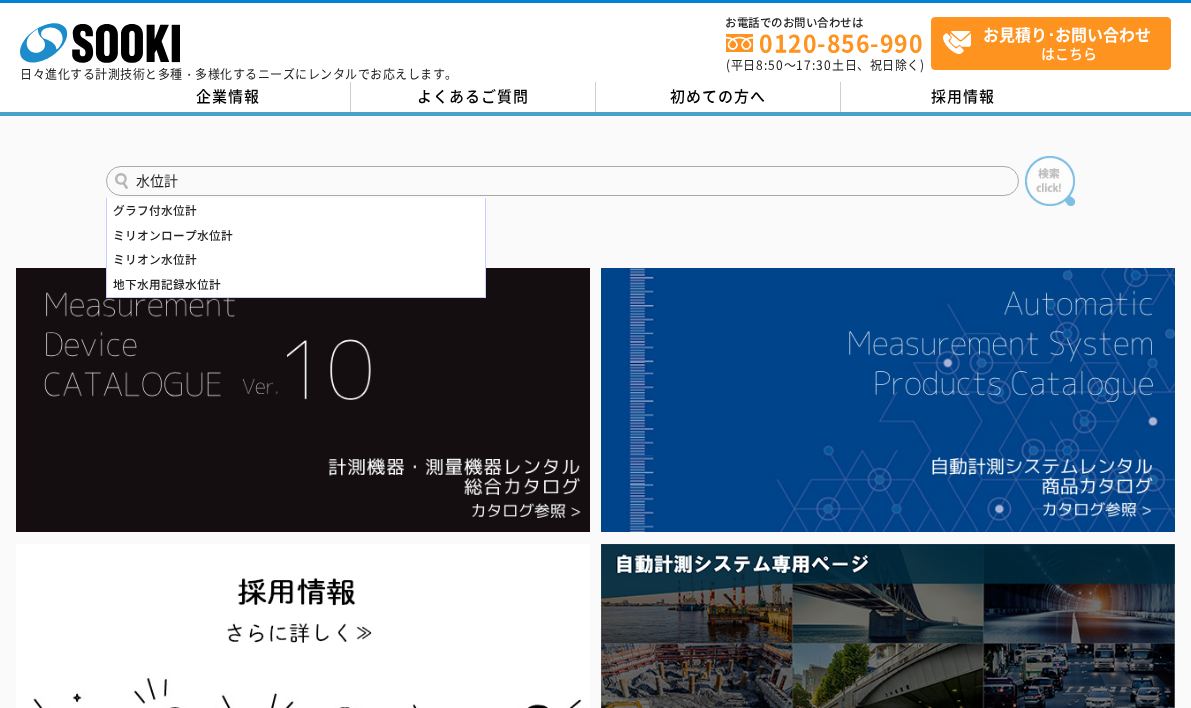 type on "水位計" 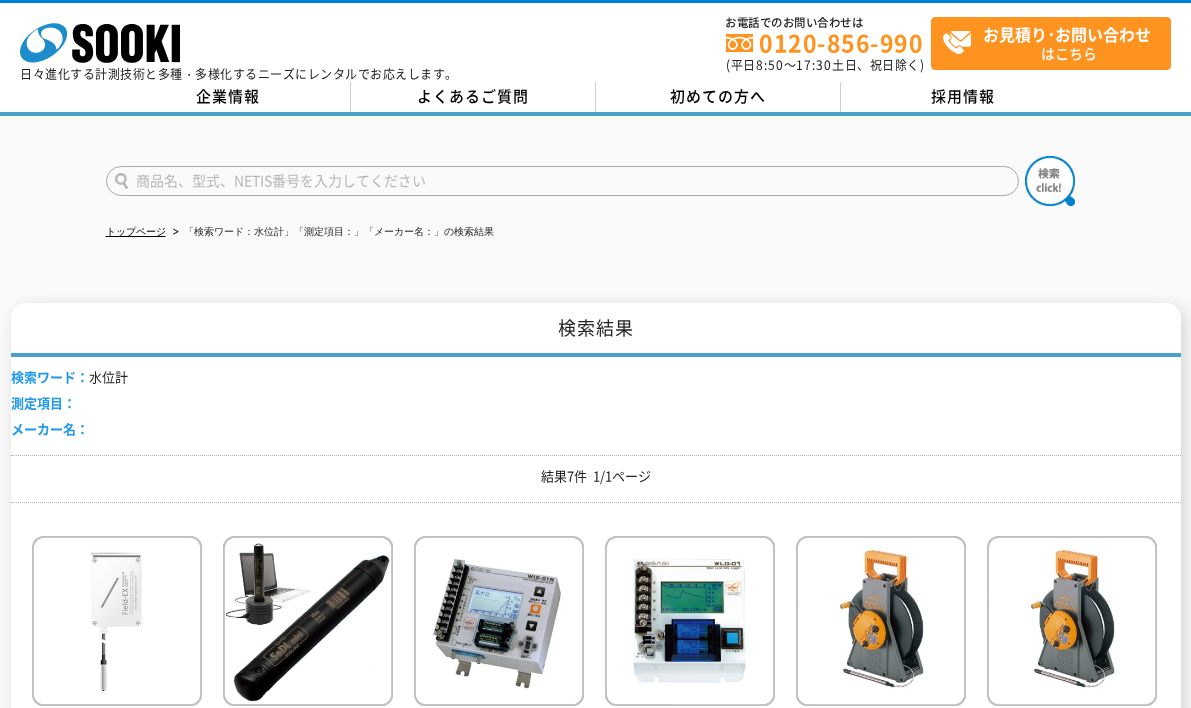 scroll, scrollTop: 200, scrollLeft: 0, axis: vertical 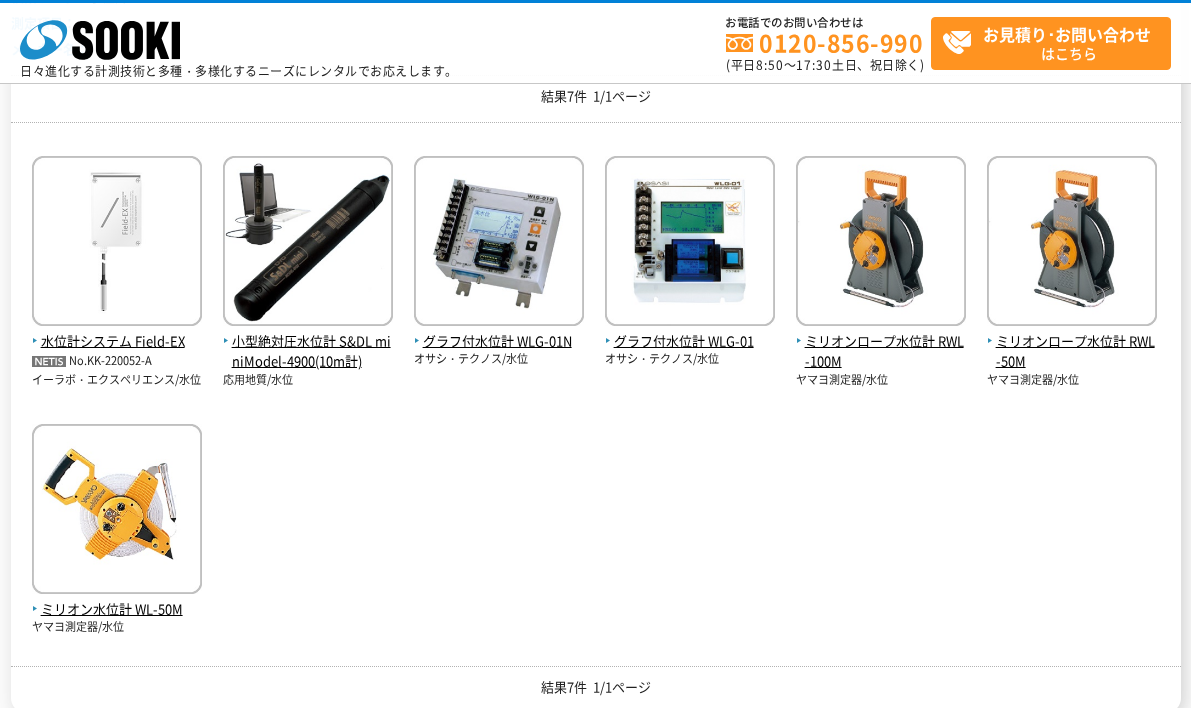 click on "水位計システム Field-EX
No.KK-220052-A
イーラボ・エクスペリエンス/水位
小型絶対圧水位計 S&DL miniModel-4900(10m計)" at bounding box center [596, 387] 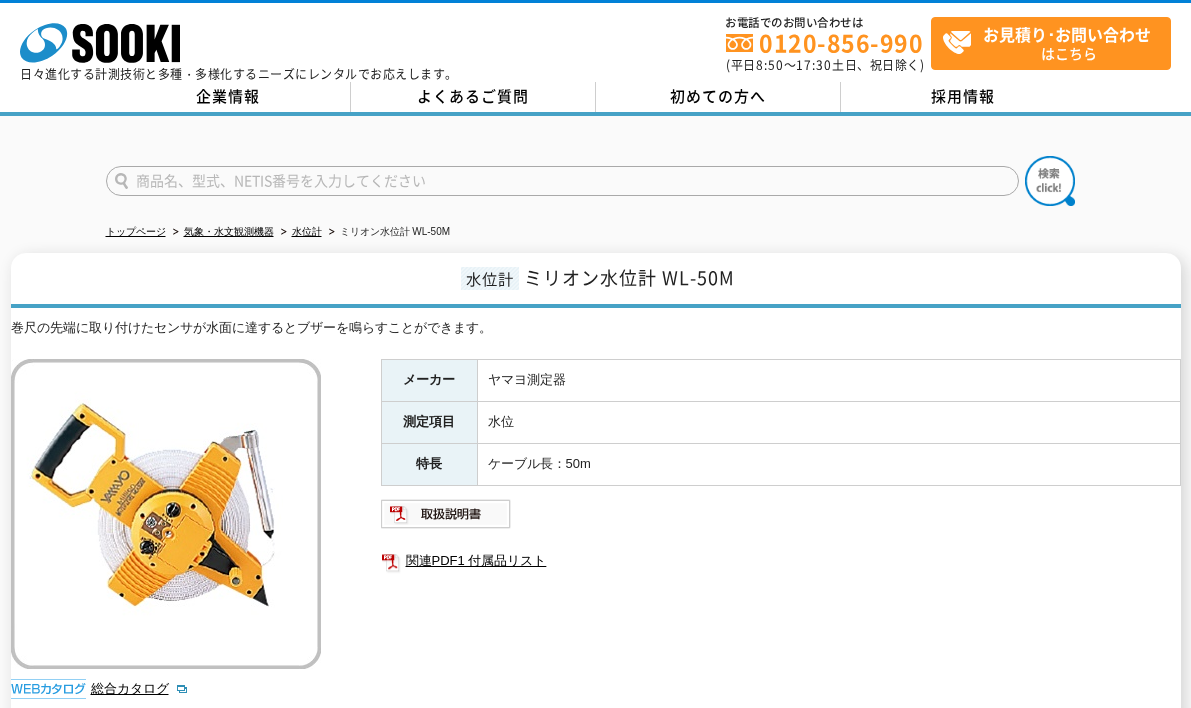 scroll, scrollTop: 0, scrollLeft: 0, axis: both 